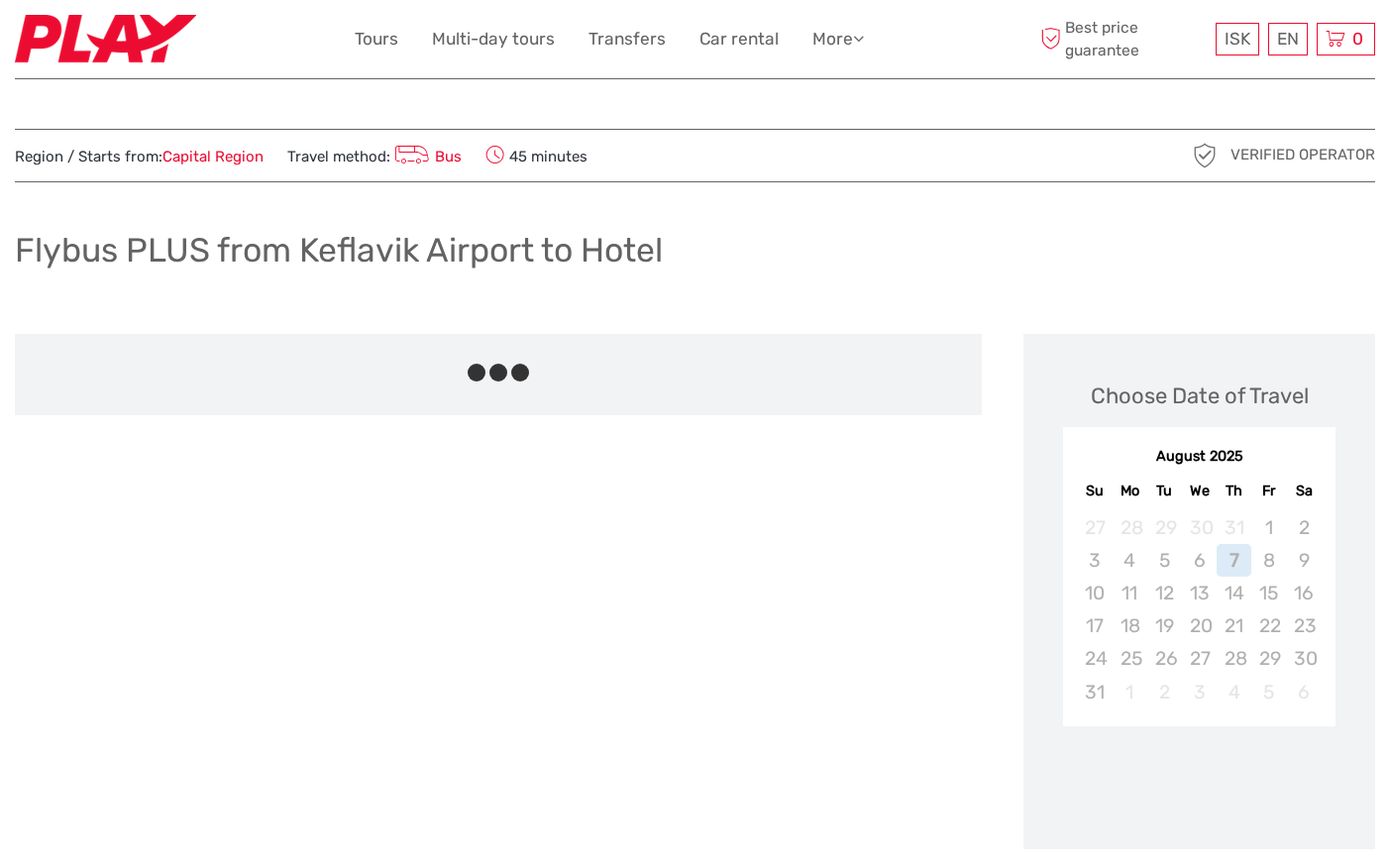 scroll, scrollTop: 0, scrollLeft: 0, axis: both 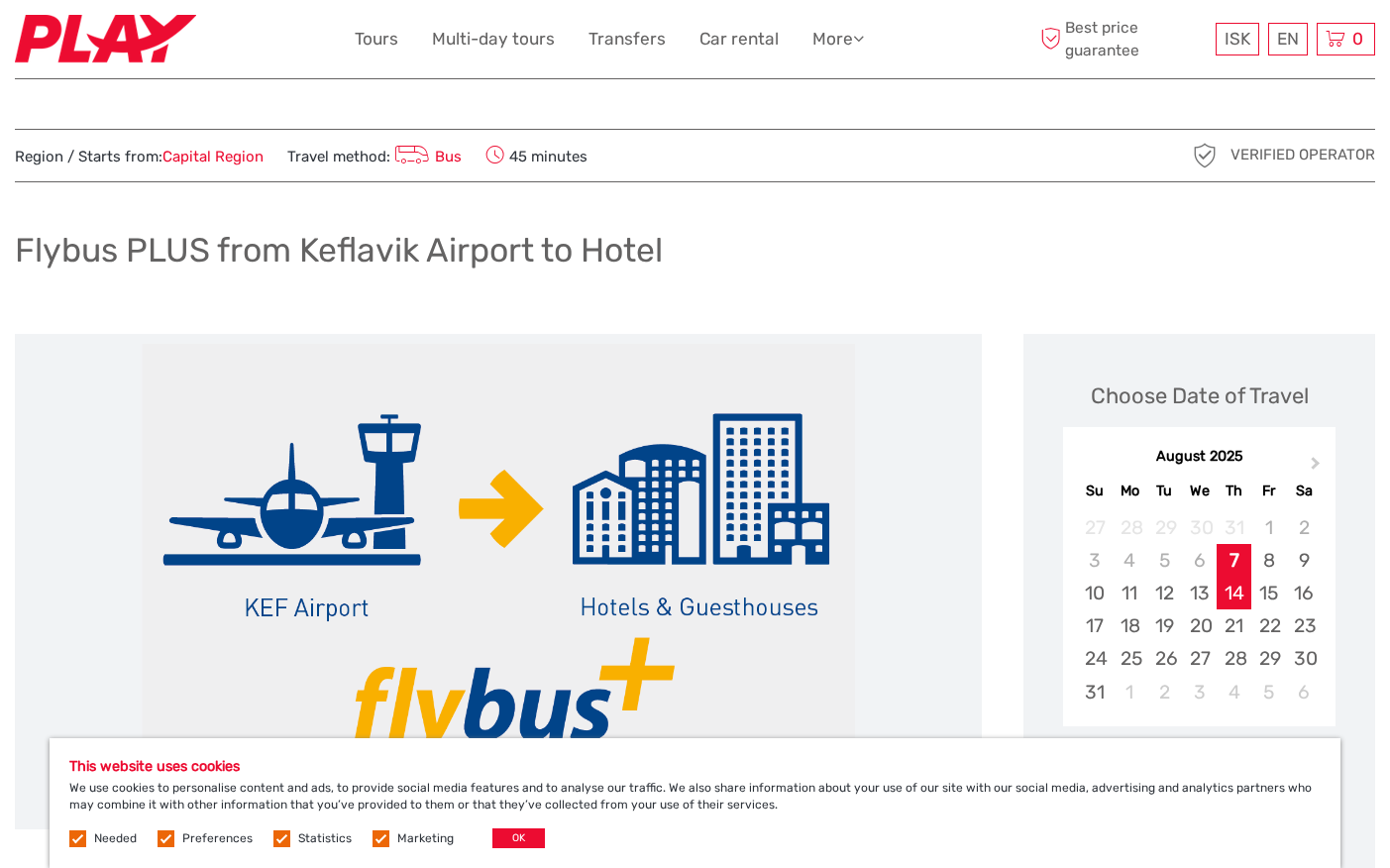 click on "14" at bounding box center (1233, 593) 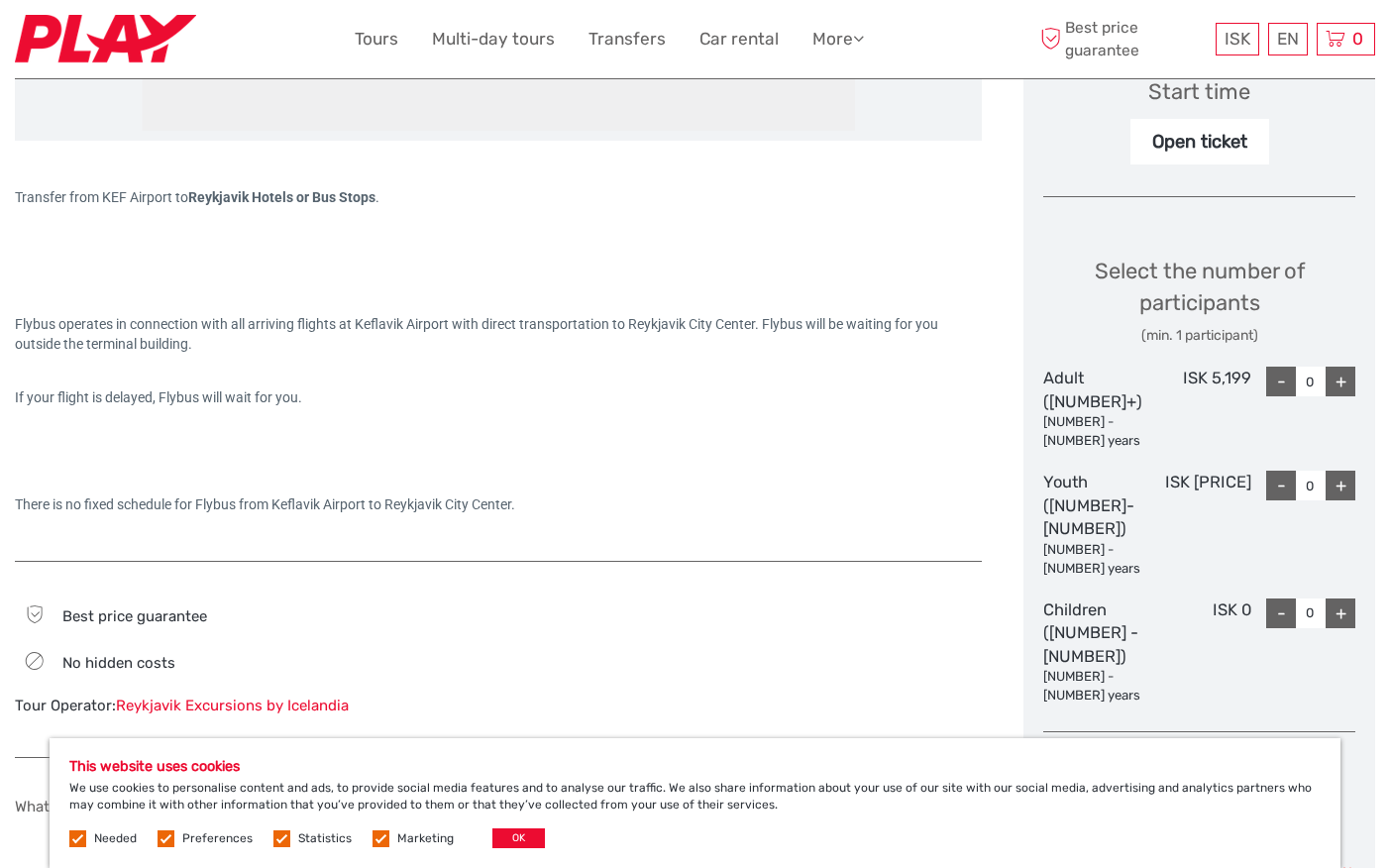 scroll, scrollTop: 715, scrollLeft: 0, axis: vertical 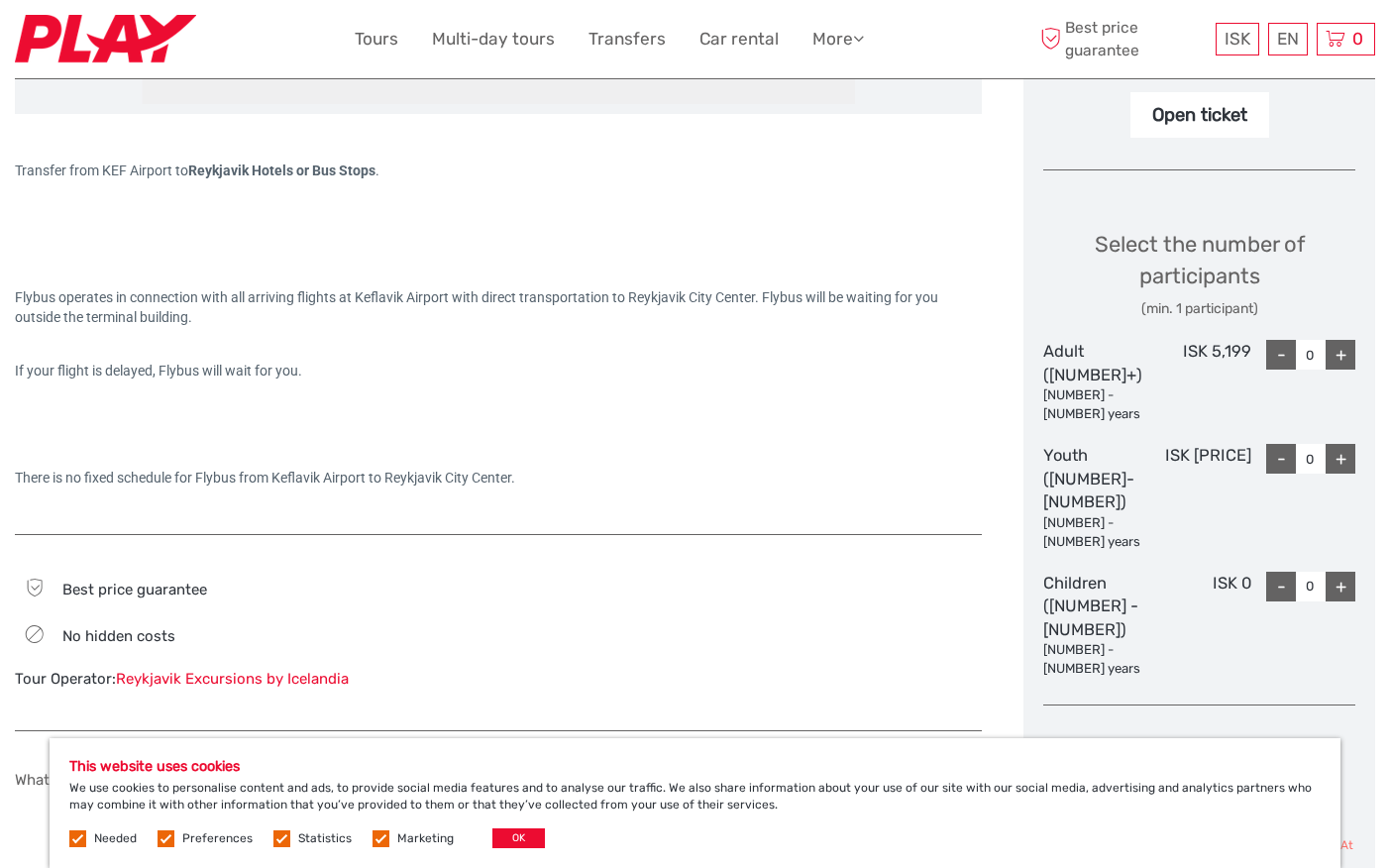 click on "+" at bounding box center [1340, 355] 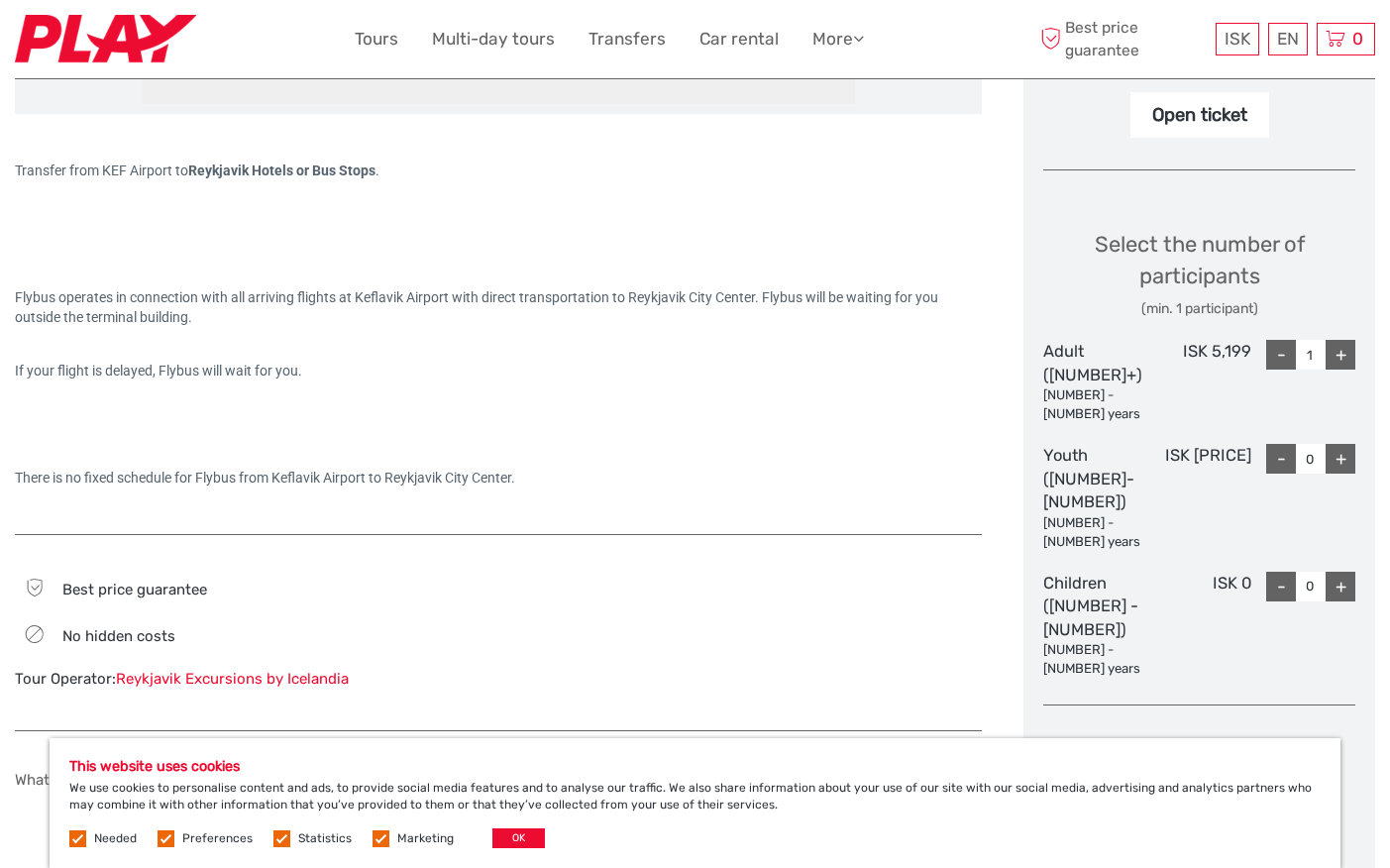 click on "+" at bounding box center [1340, 355] 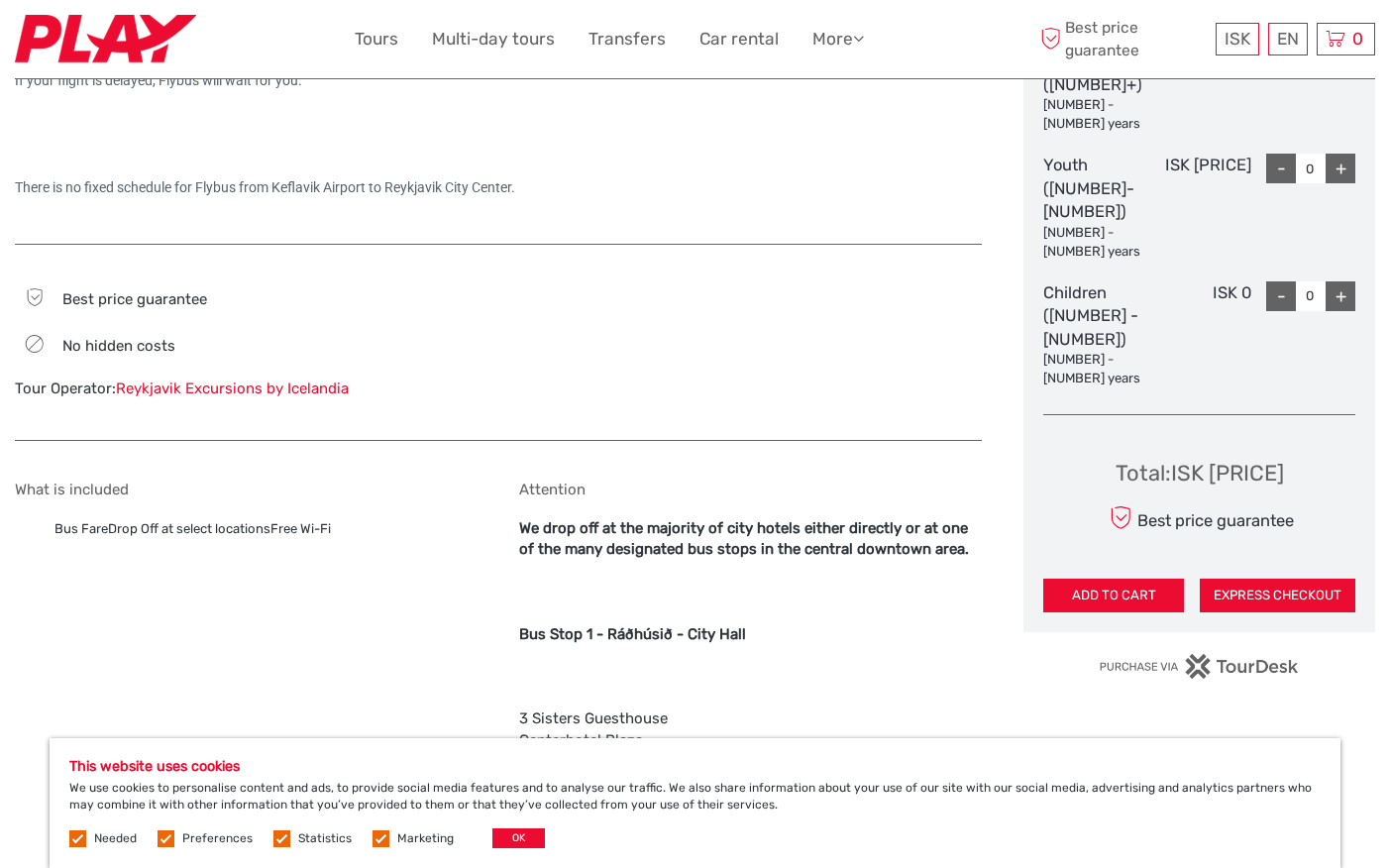 scroll, scrollTop: 1024, scrollLeft: 0, axis: vertical 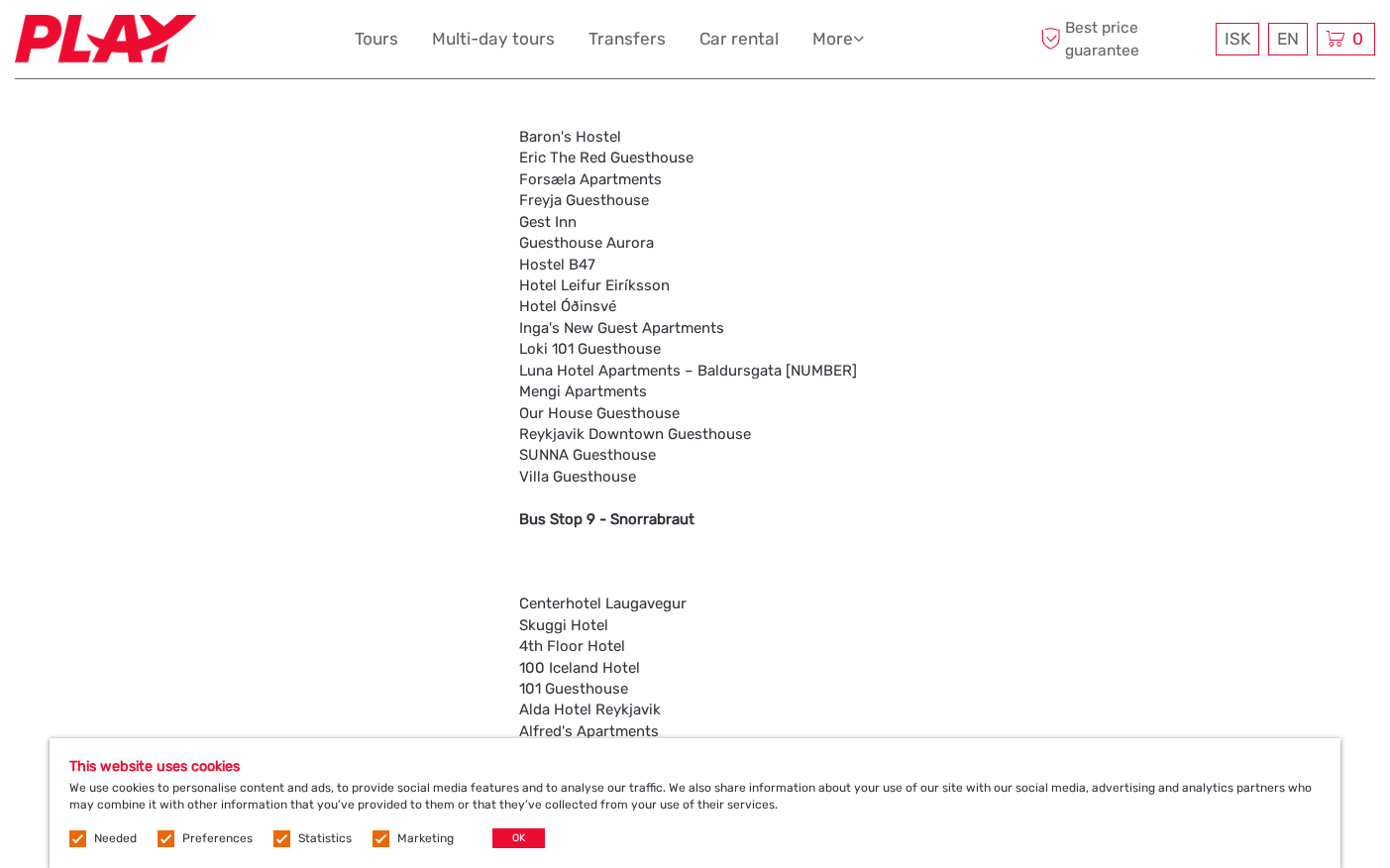 click at bounding box center (380, 838) 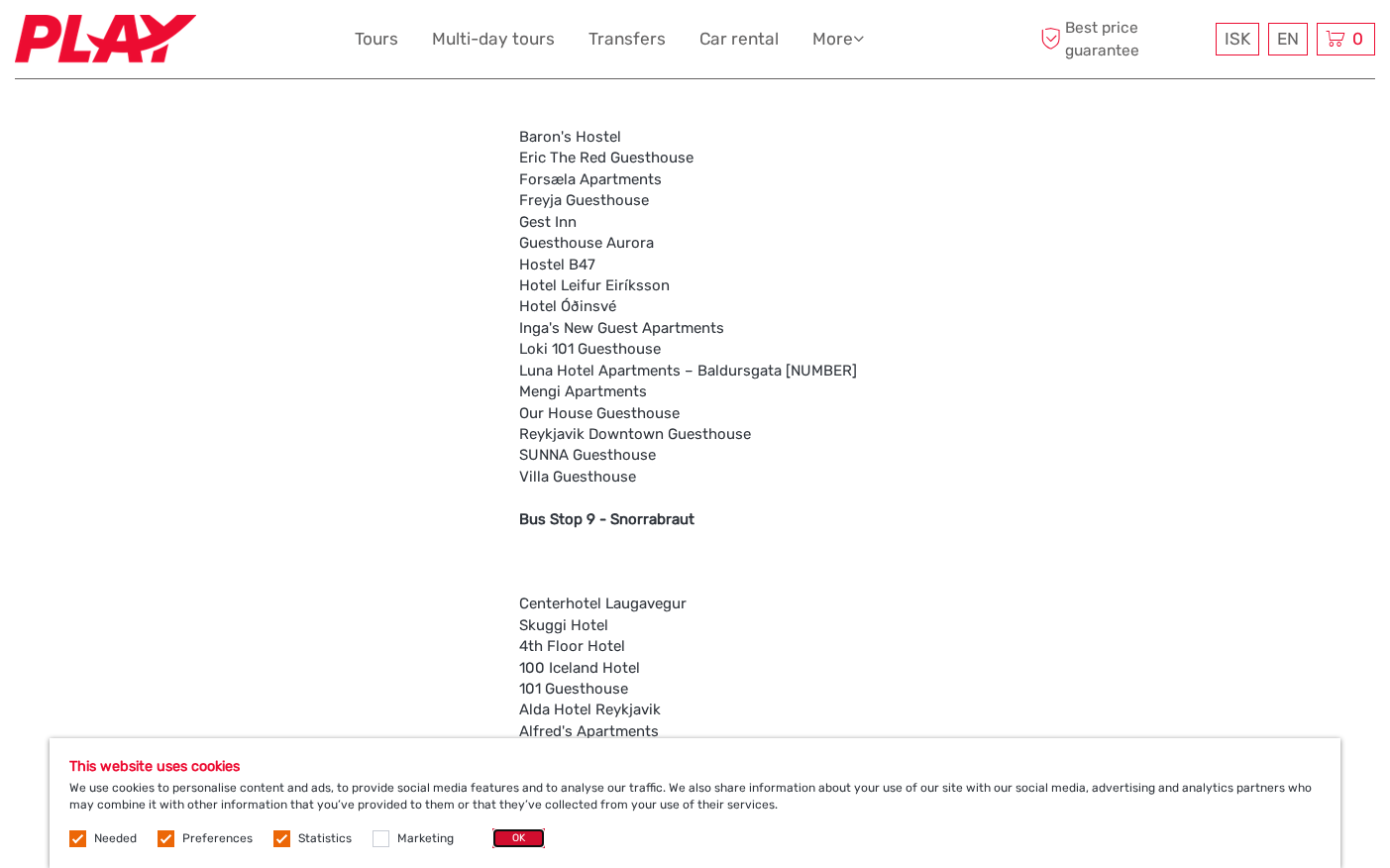 click on "OK" at bounding box center (518, 838) 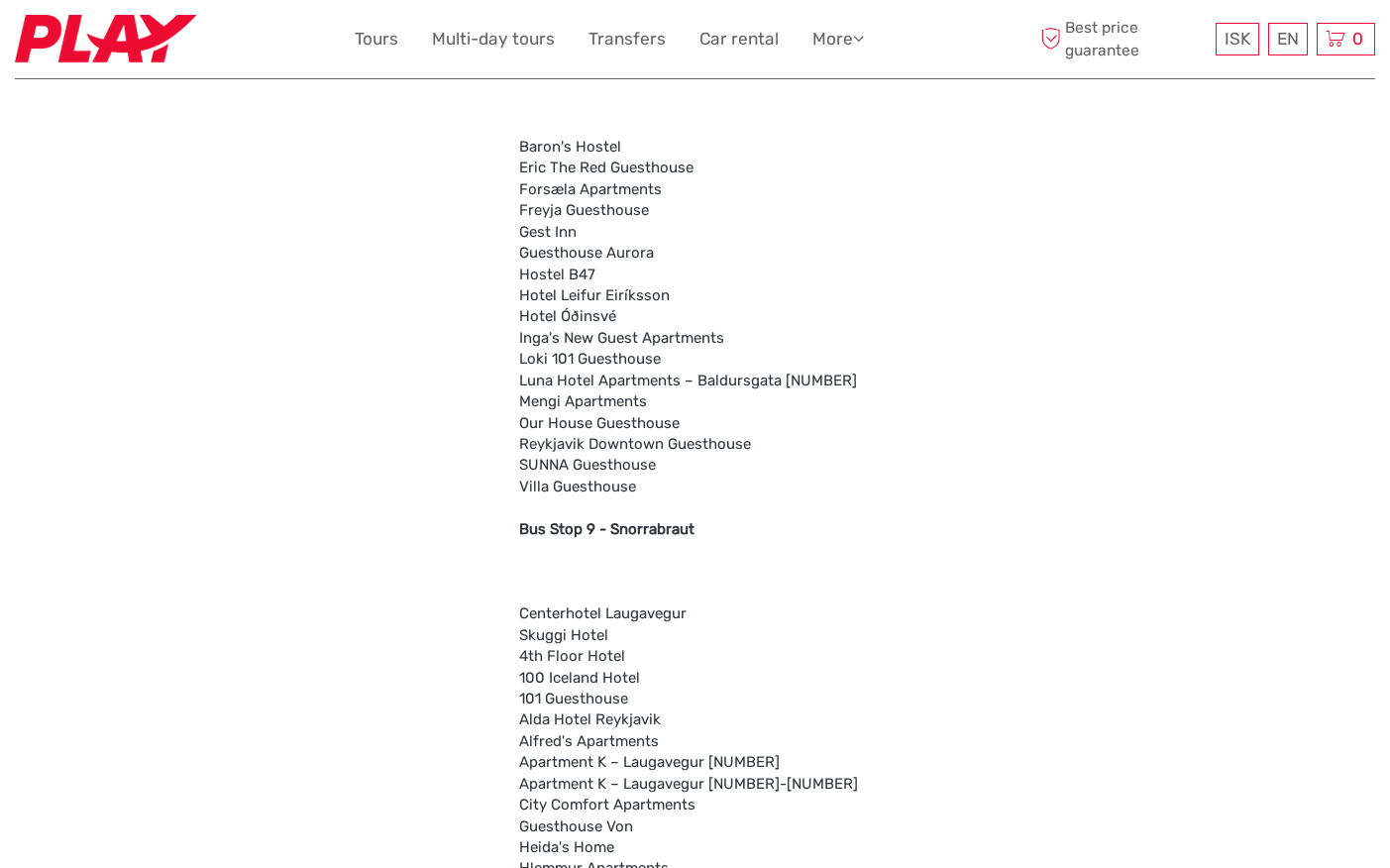 scroll, scrollTop: 3198, scrollLeft: 0, axis: vertical 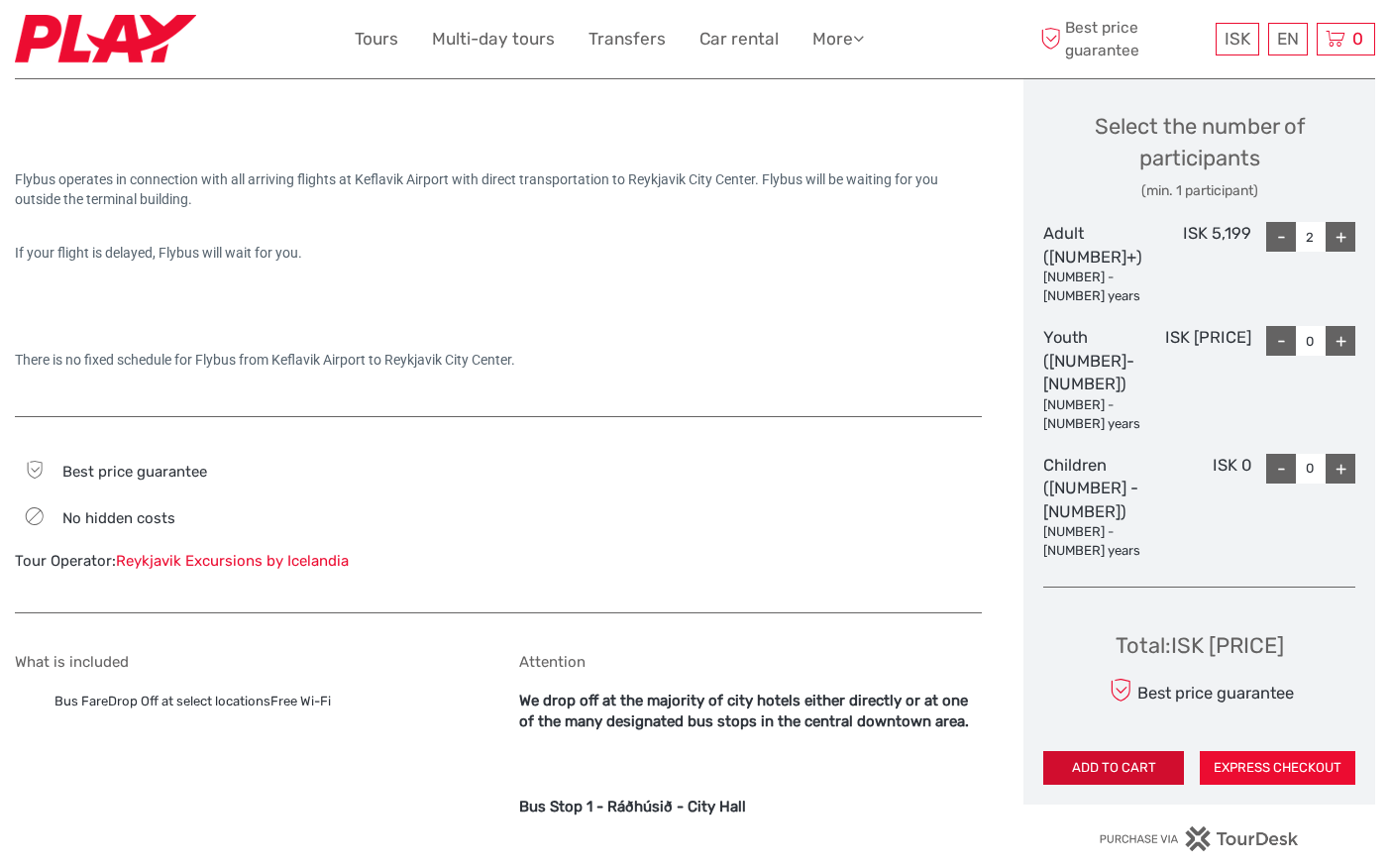 click on "ADD TO CART" at bounding box center (1114, 768) 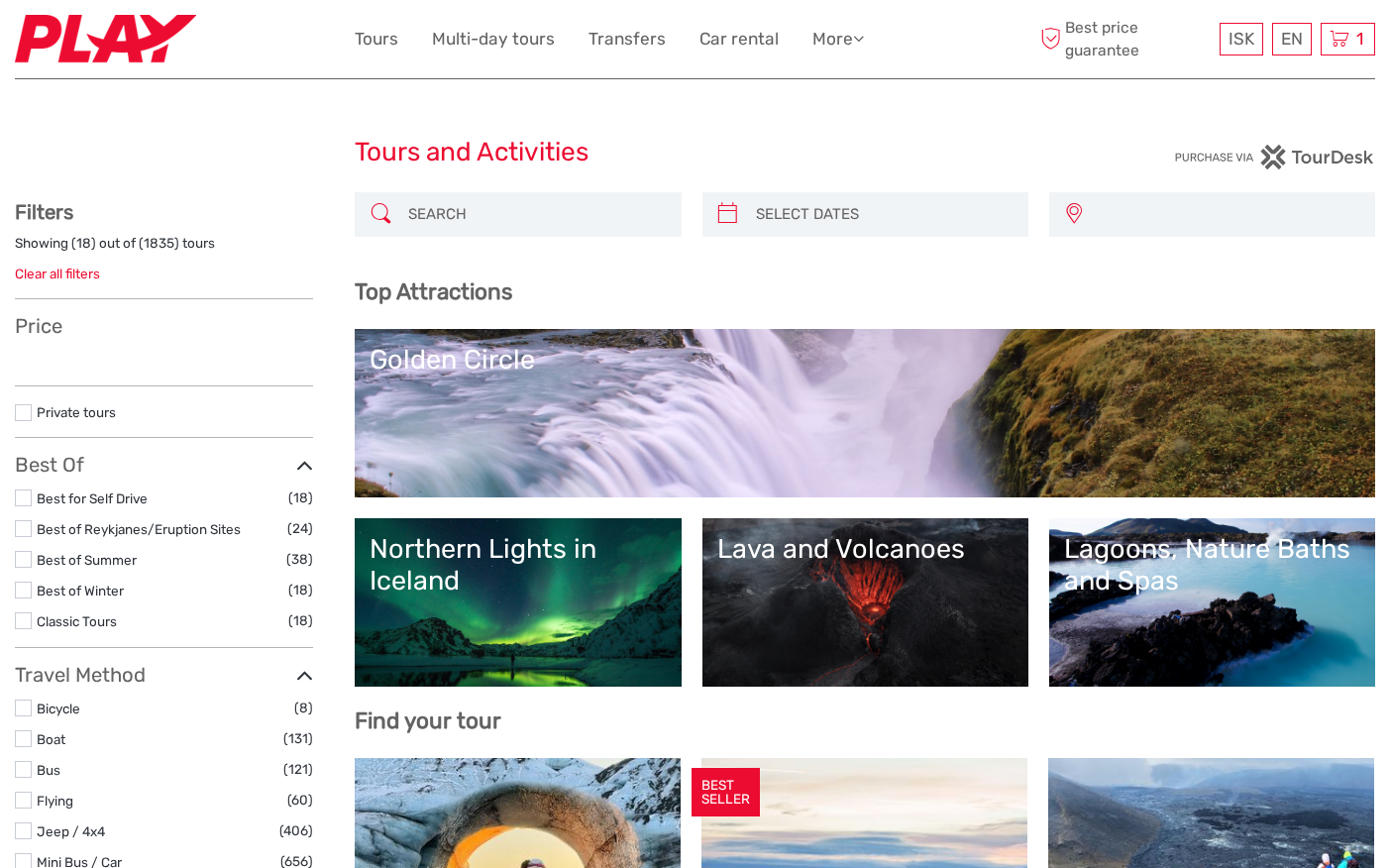 select 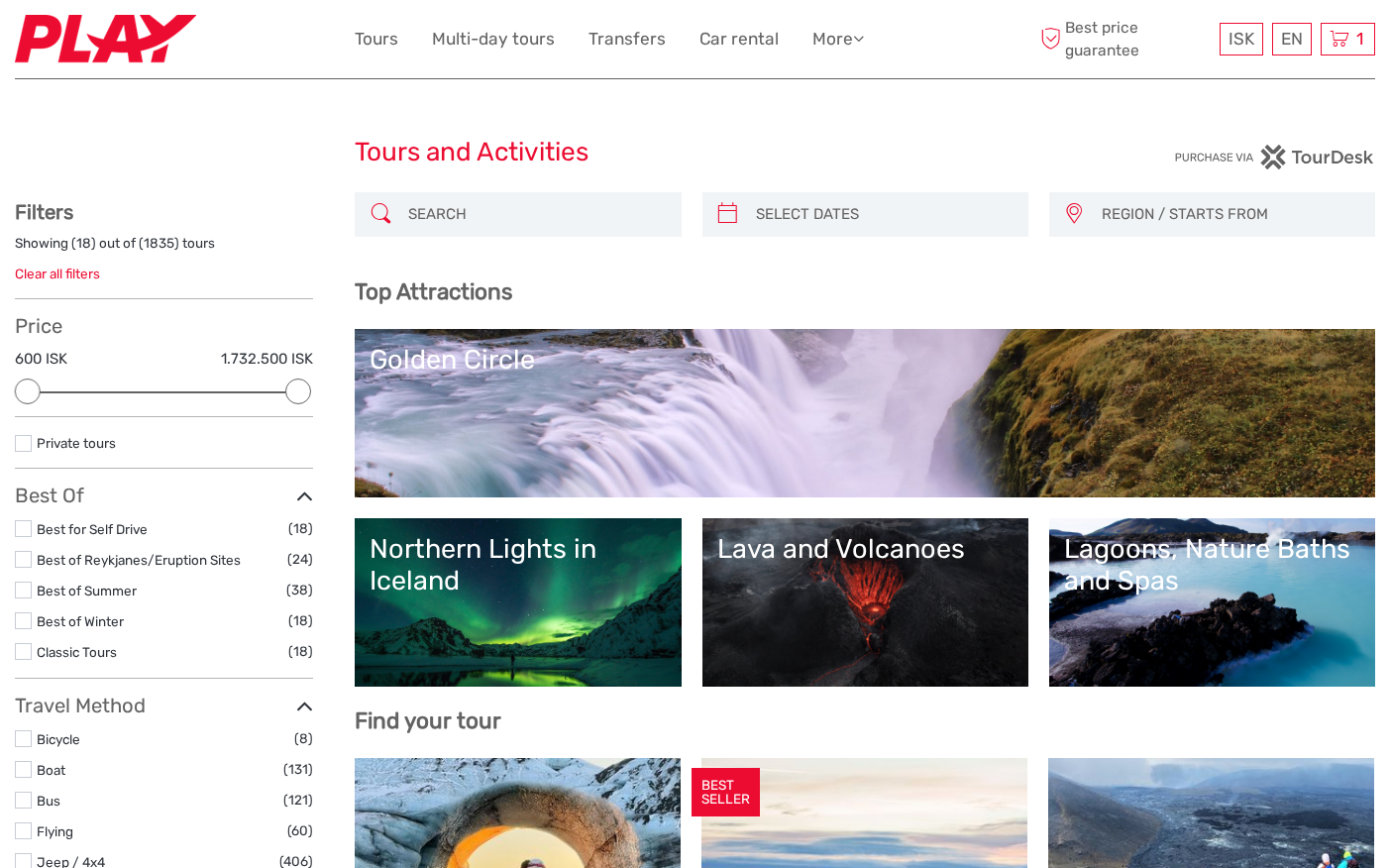 scroll, scrollTop: 0, scrollLeft: 0, axis: both 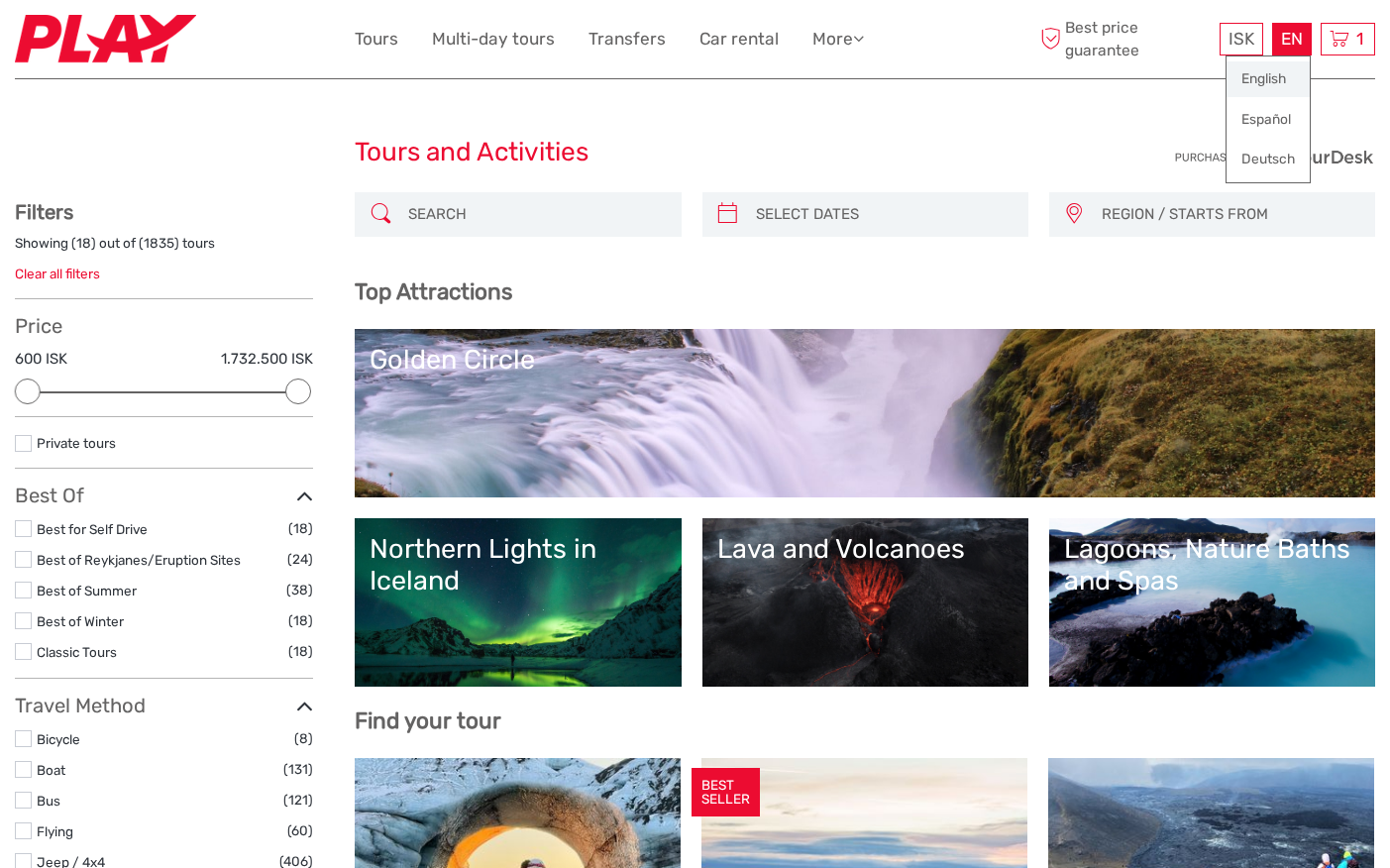click on "English" at bounding box center (1268, 79) 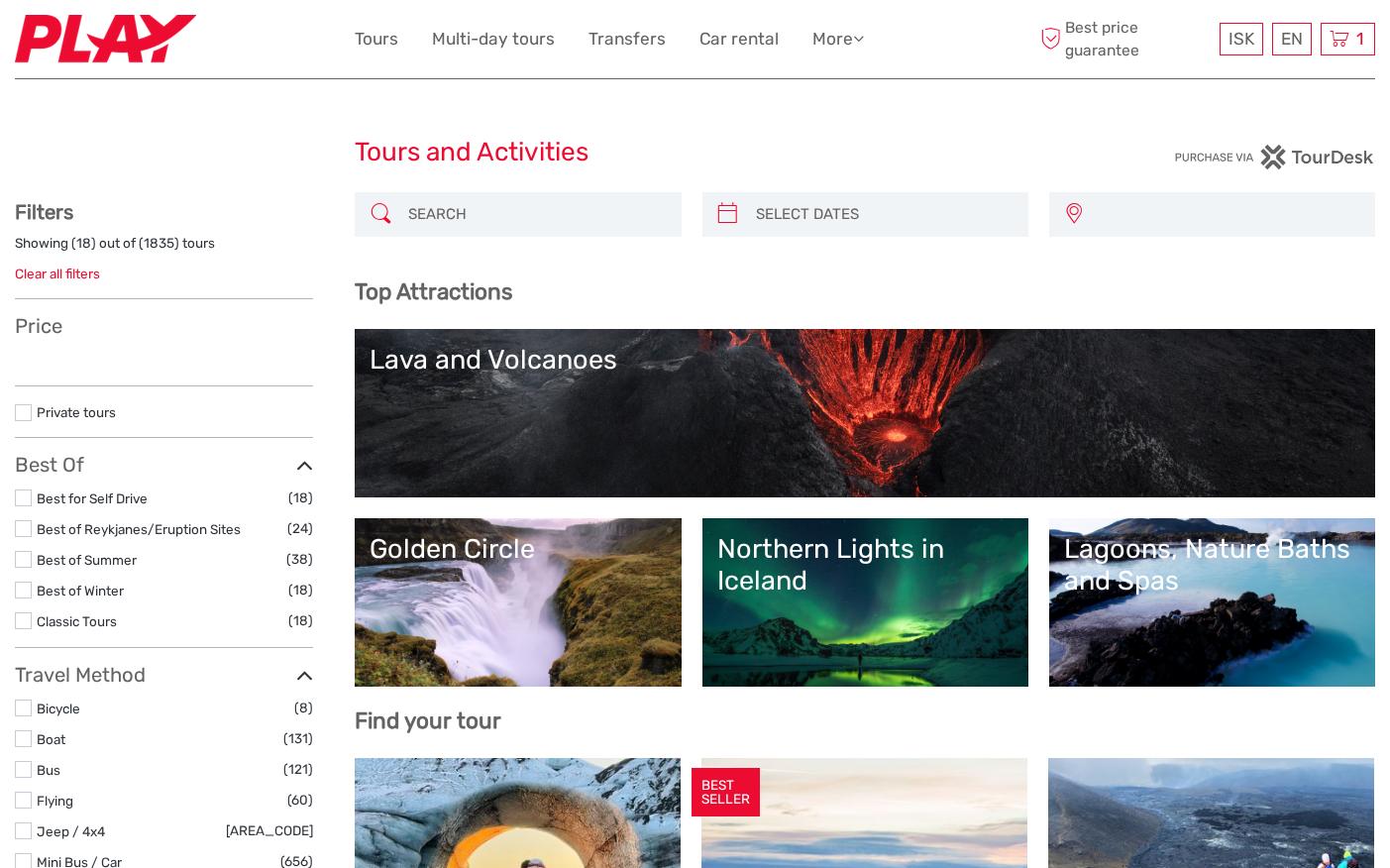 select 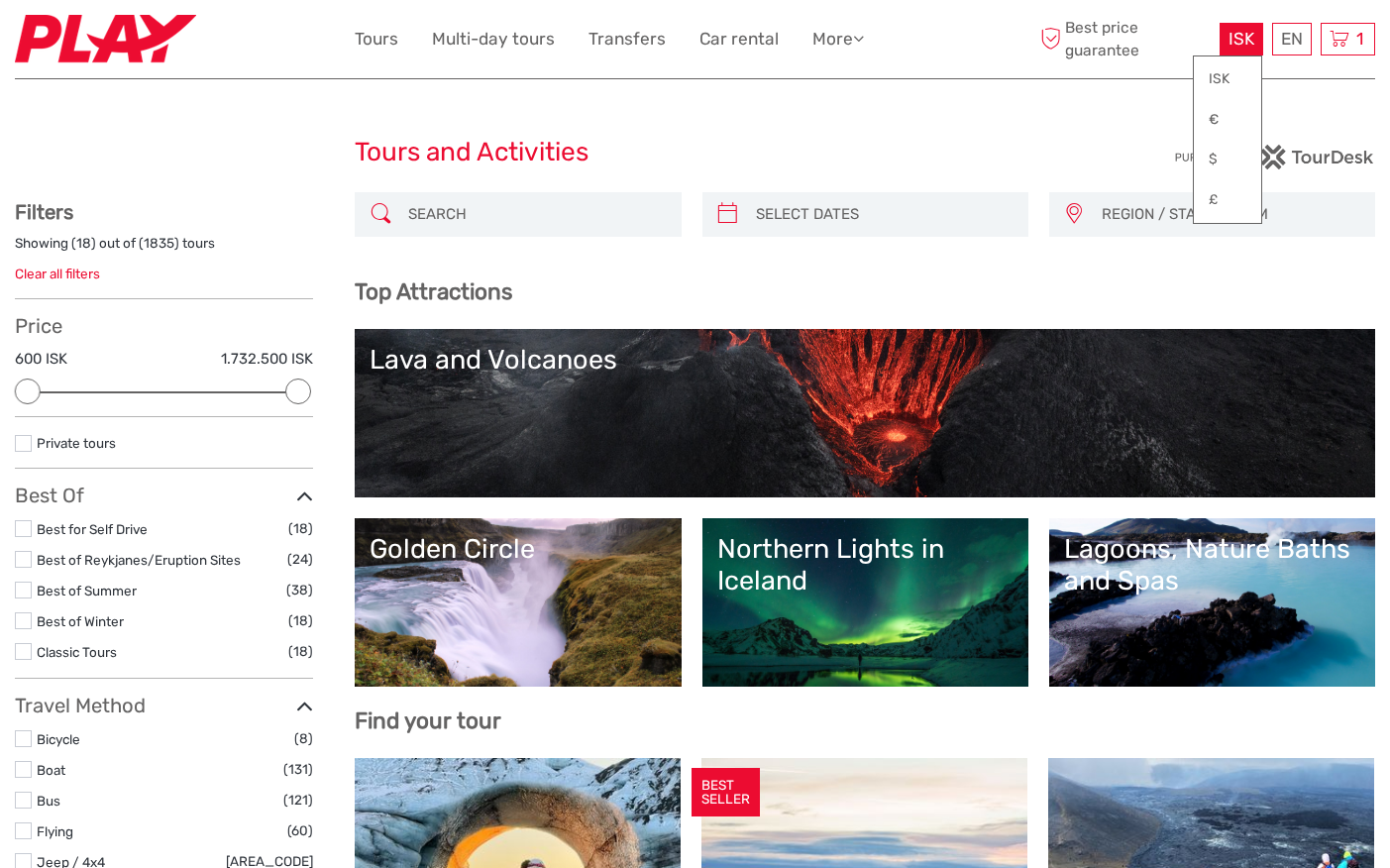 scroll, scrollTop: 0, scrollLeft: 0, axis: both 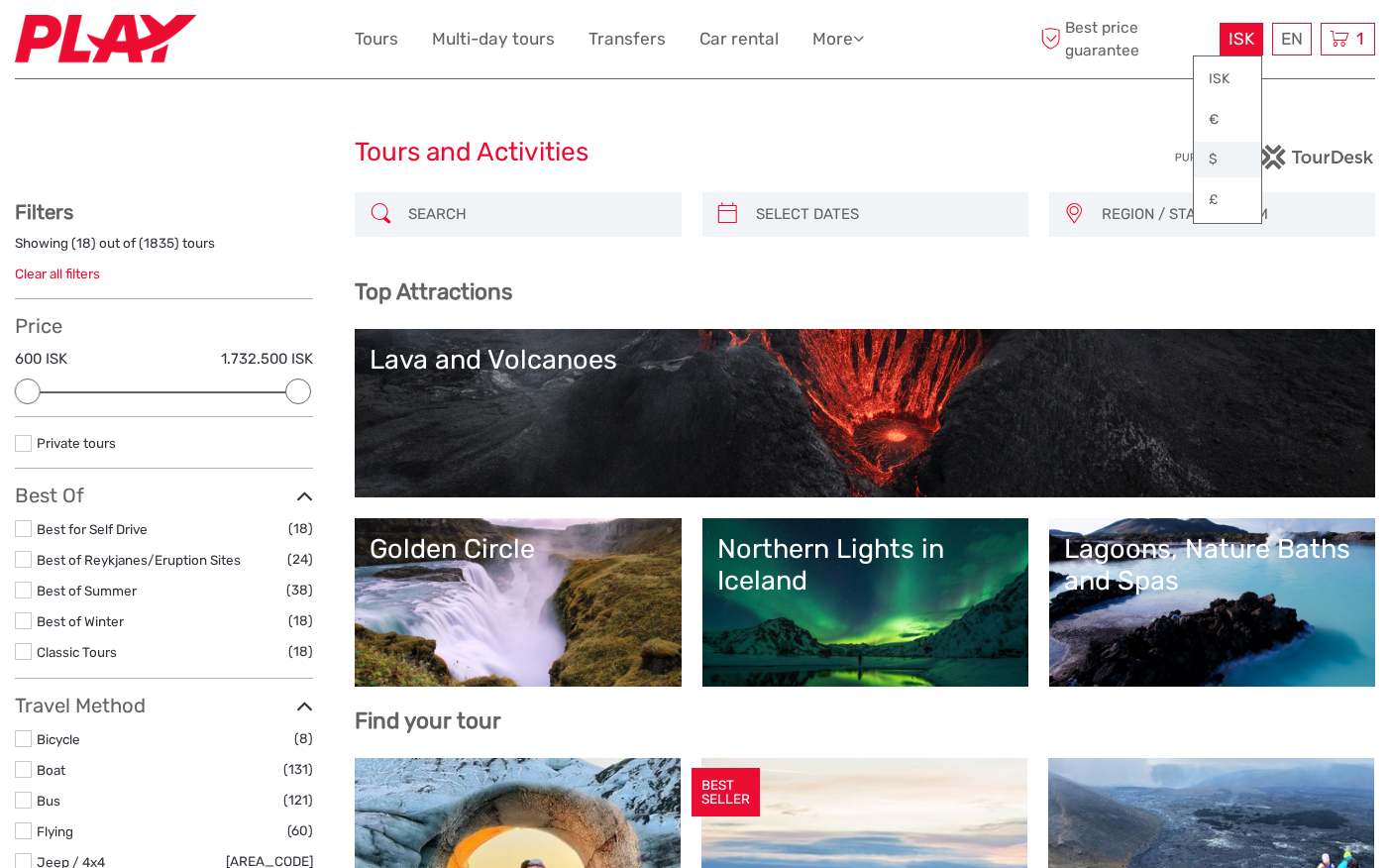 click on "$" at bounding box center [1228, 160] 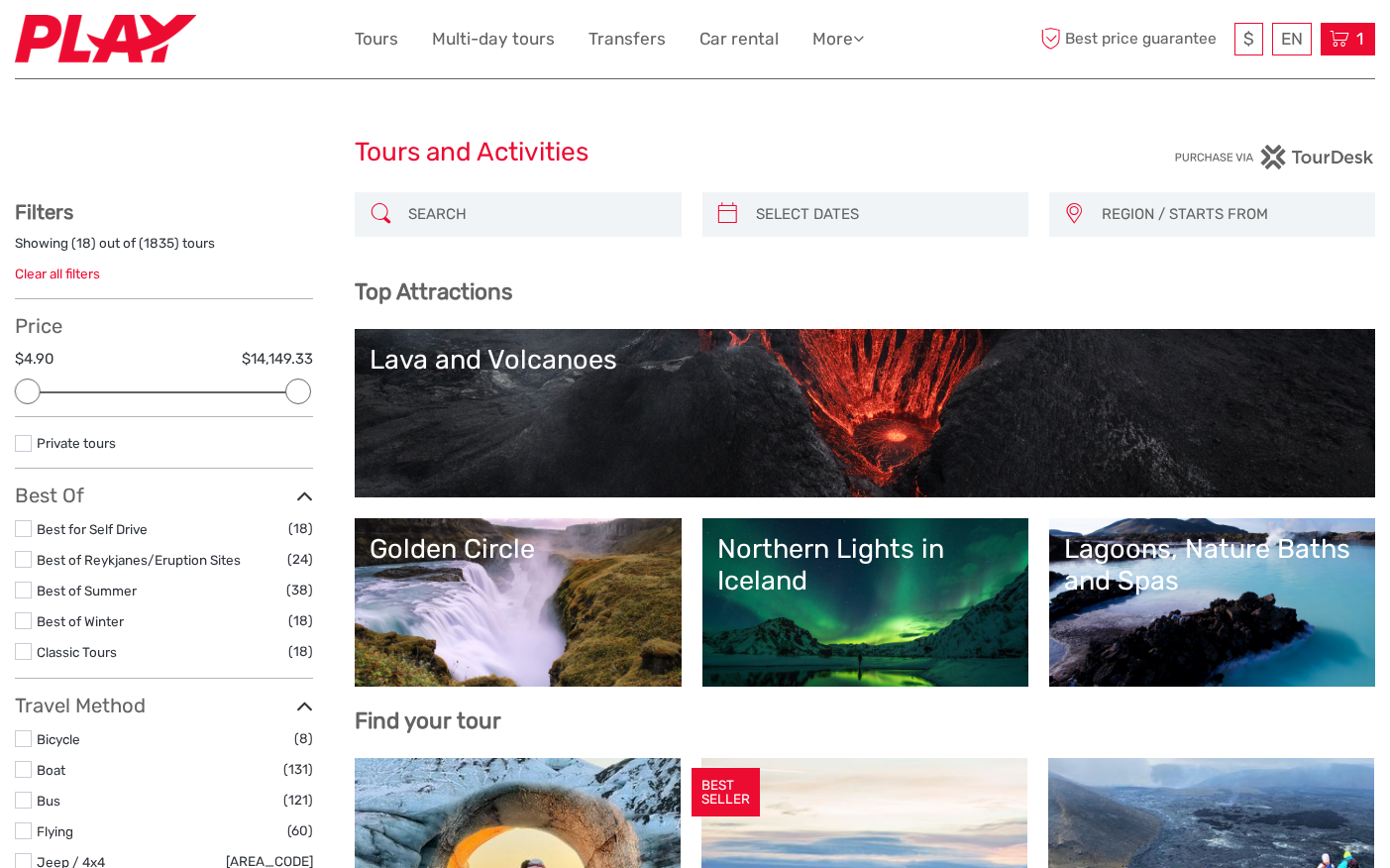 click at bounding box center [1339, 39] 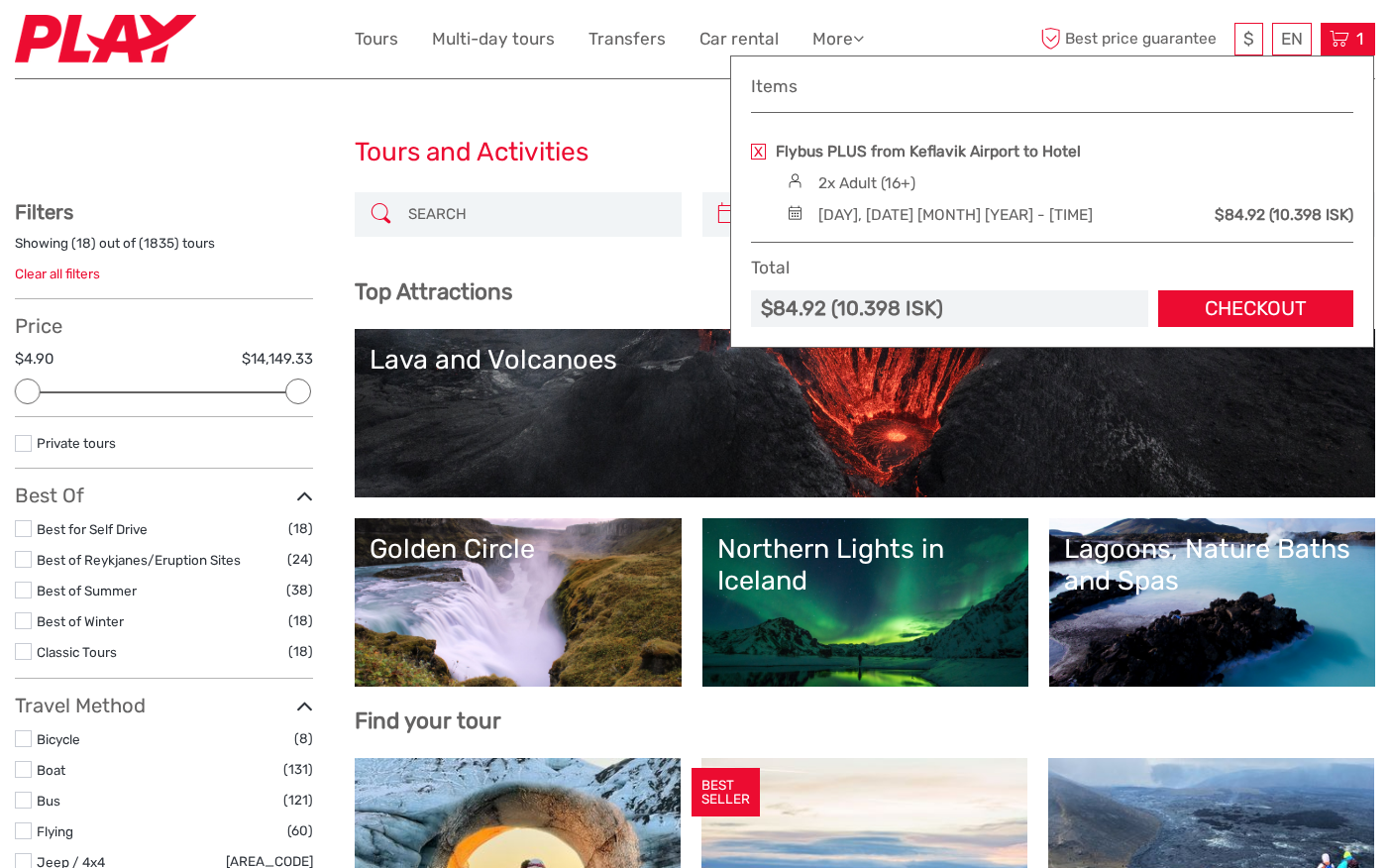click on "Tours and Activities
Tours and Activities" at bounding box center (695, 161) 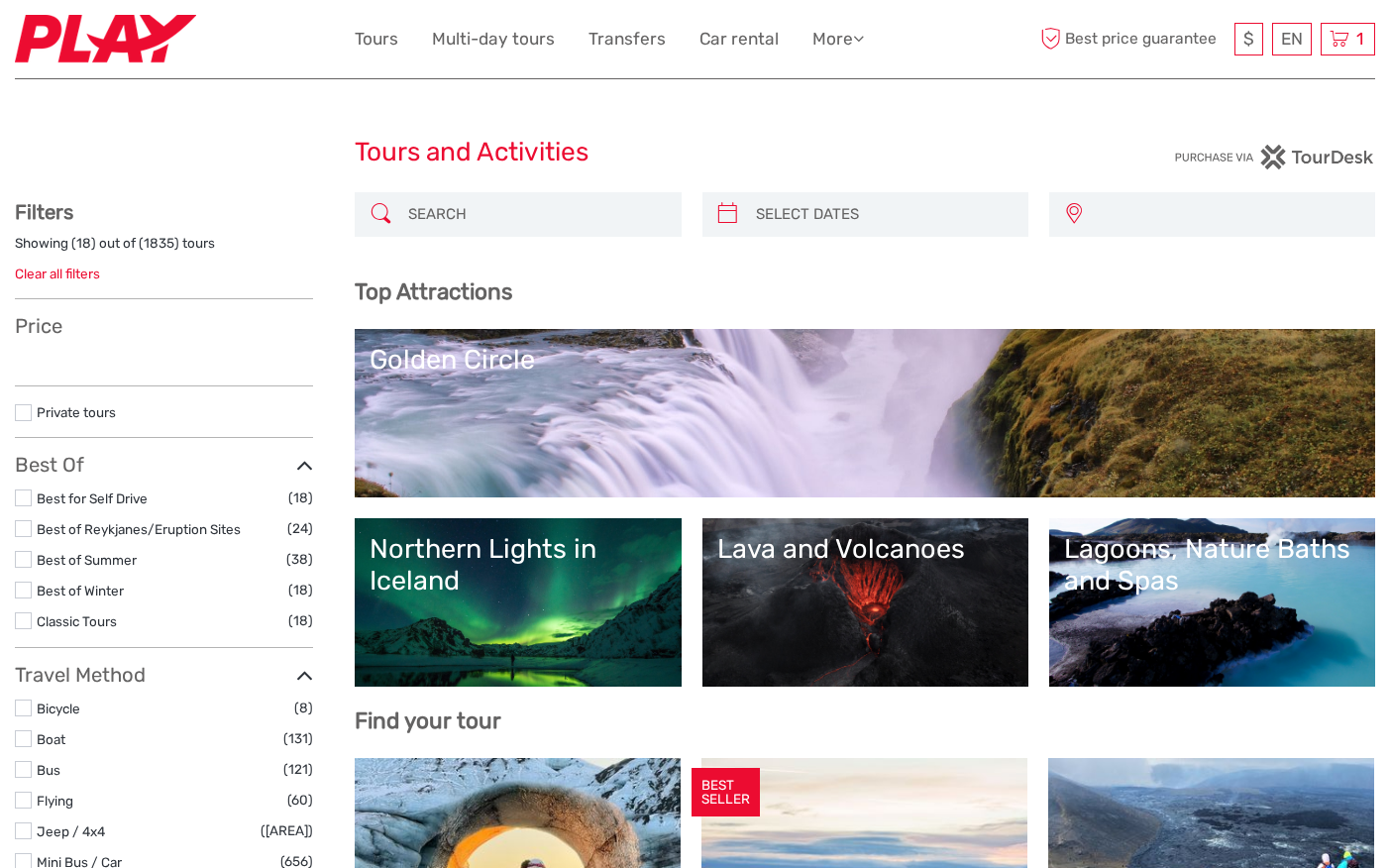 select 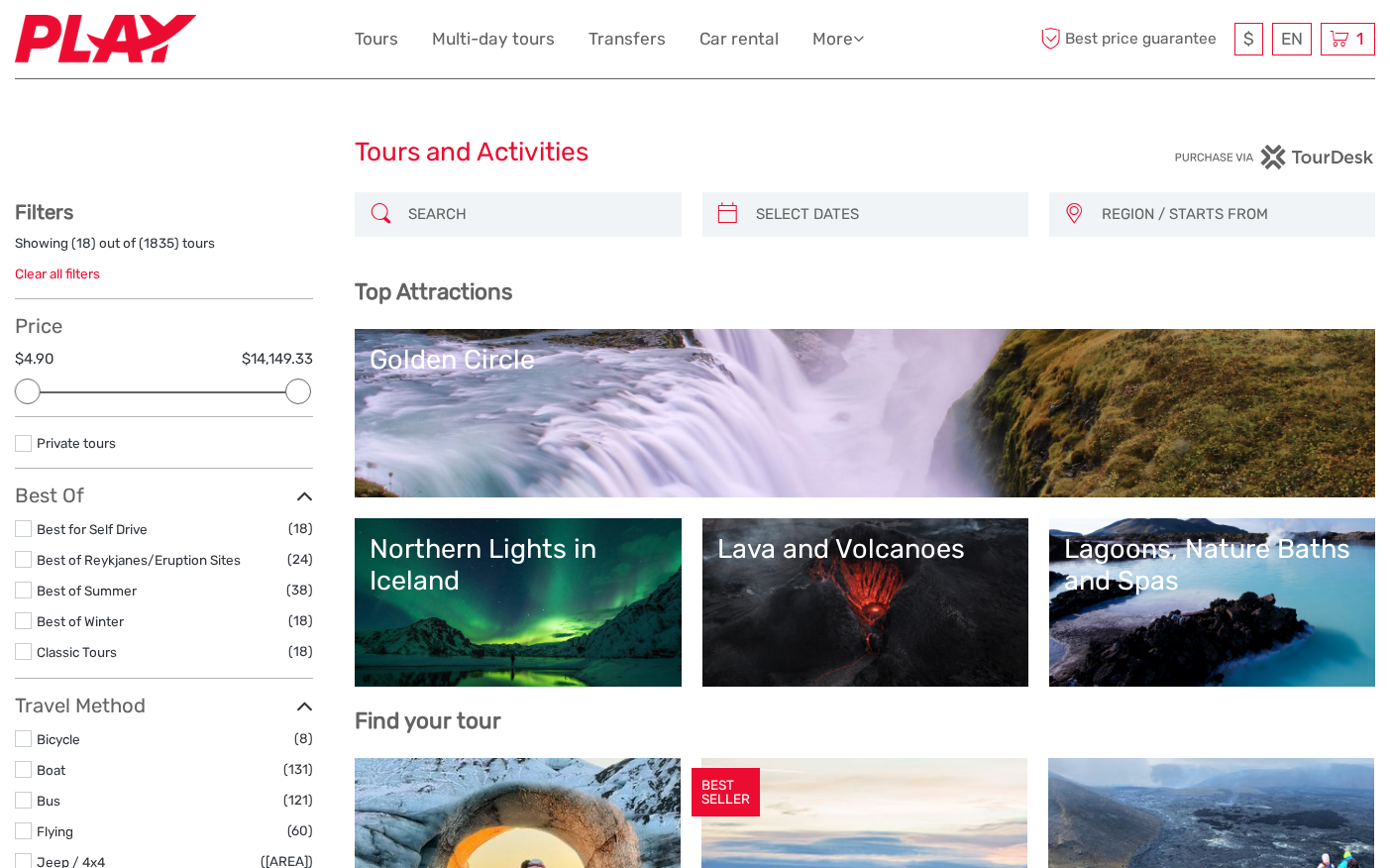 scroll, scrollTop: 0, scrollLeft: 0, axis: both 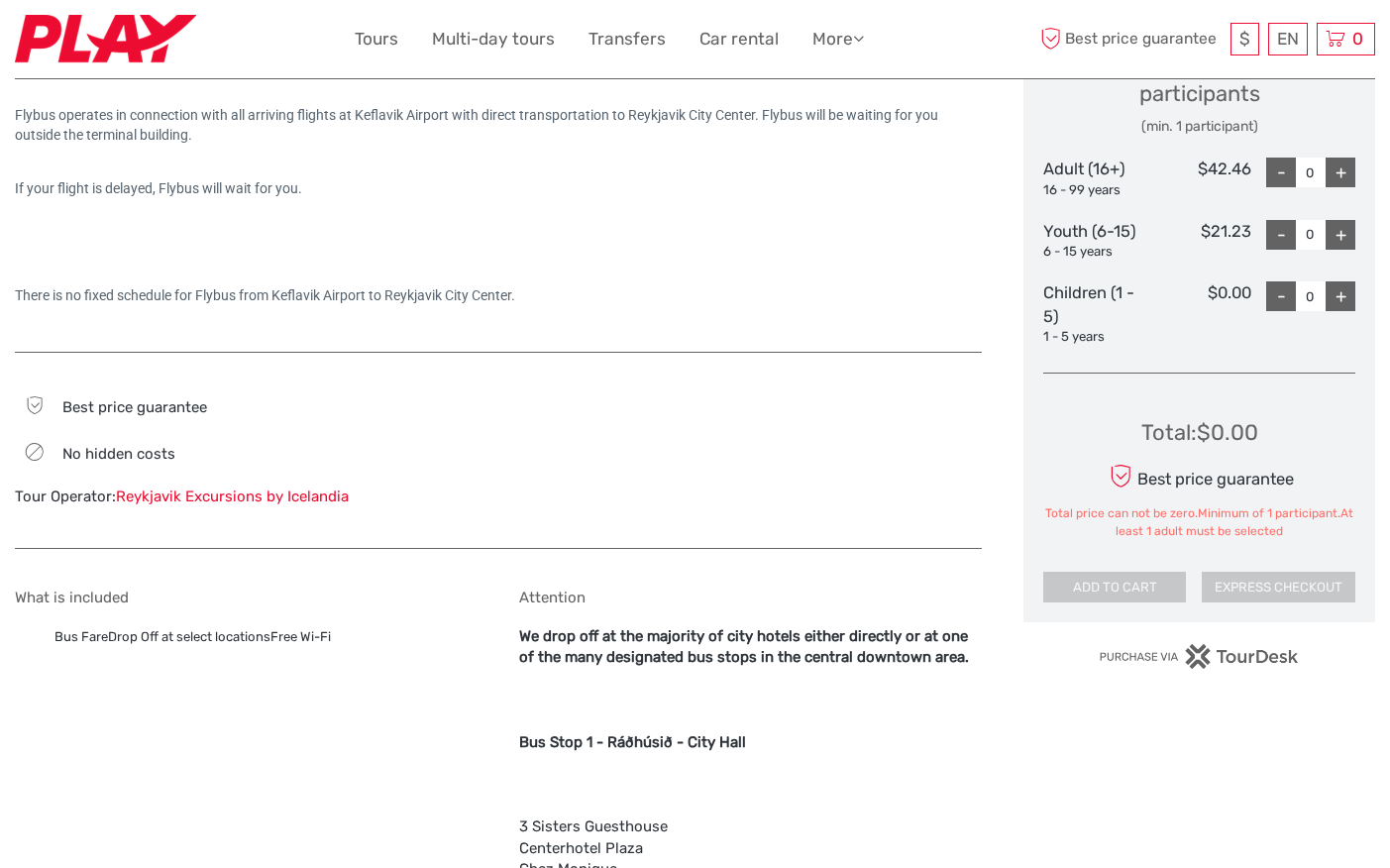 click on "+" at bounding box center [1340, 172] 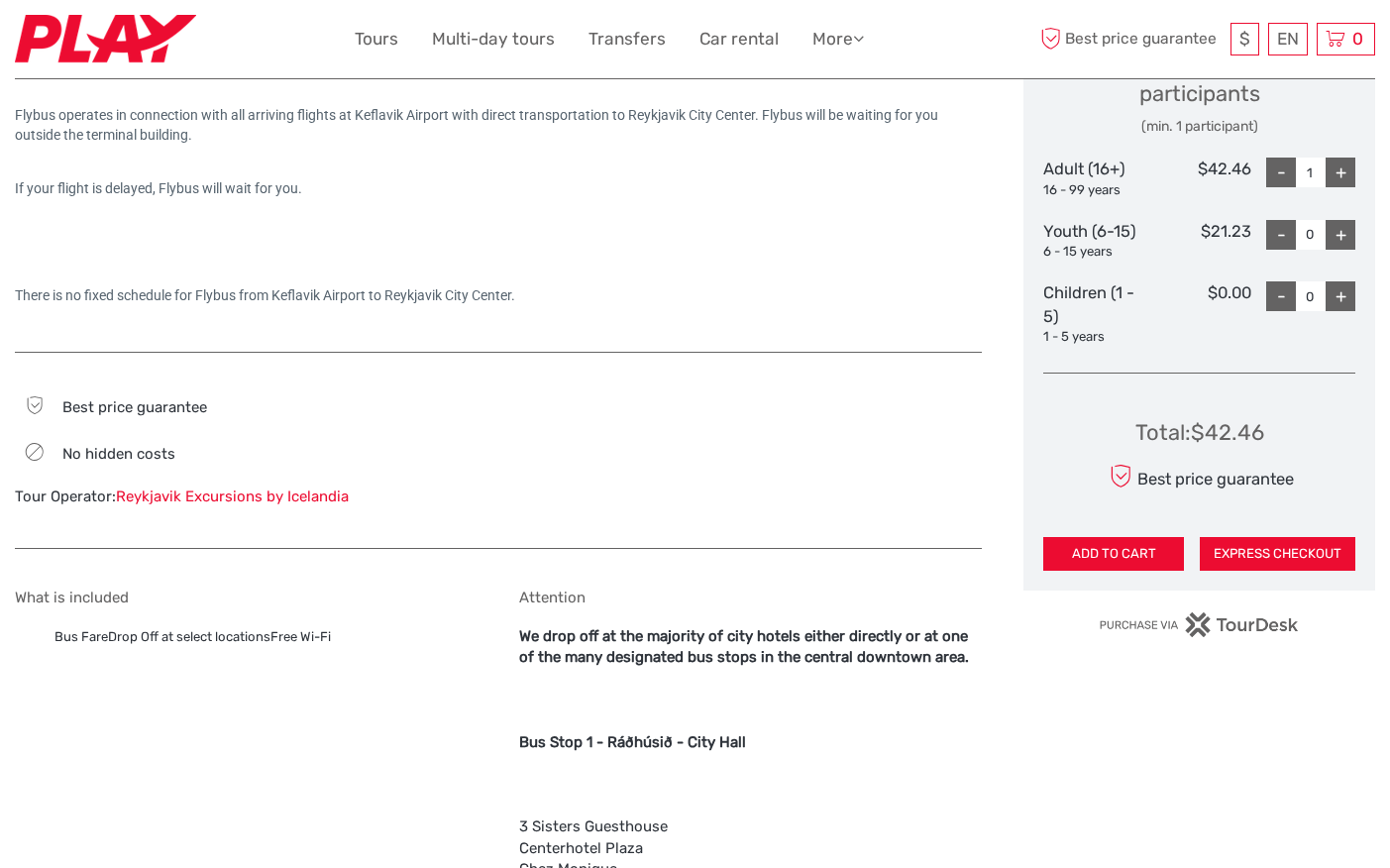 click on "+" at bounding box center [1340, 172] 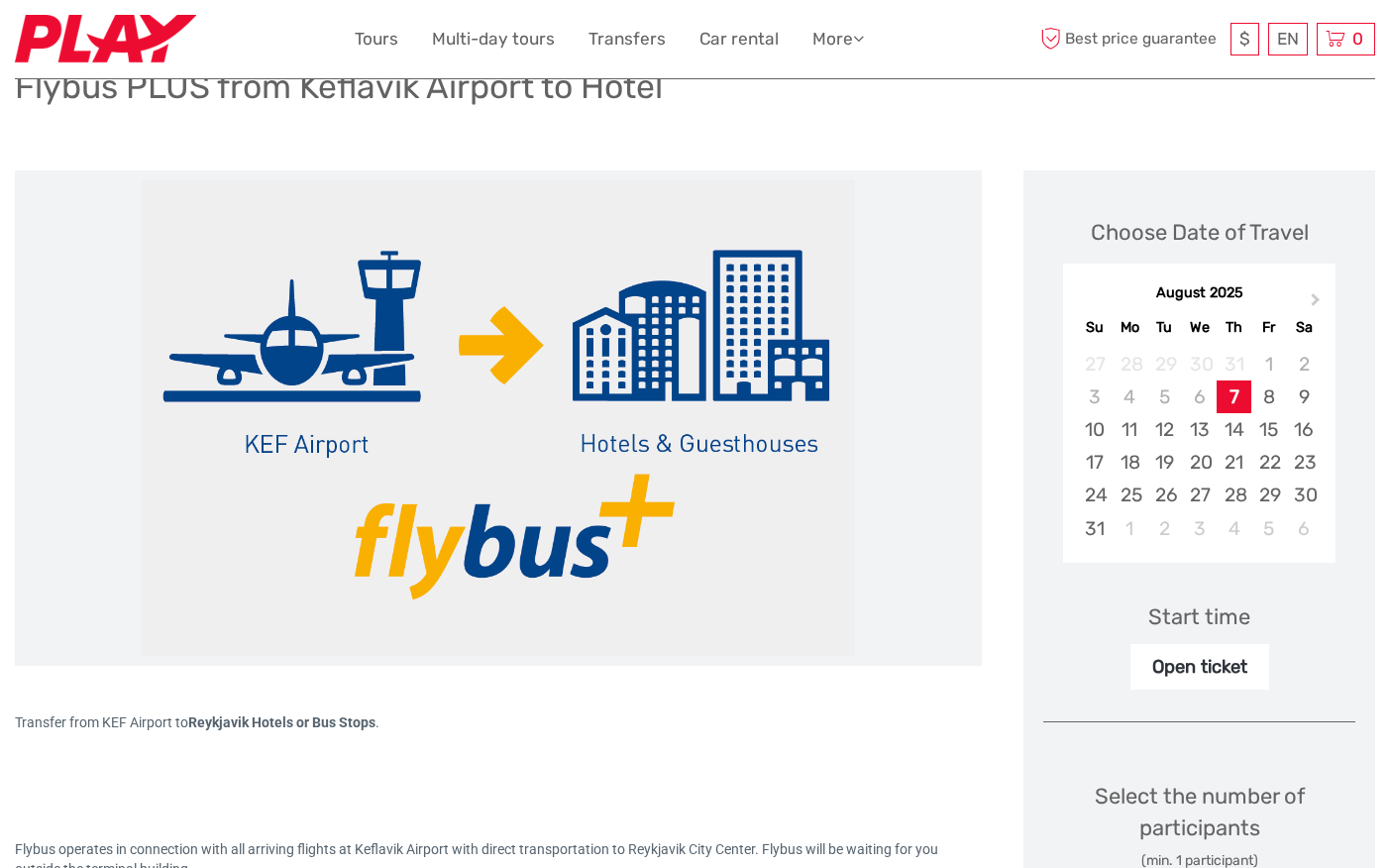scroll, scrollTop: 218, scrollLeft: 0, axis: vertical 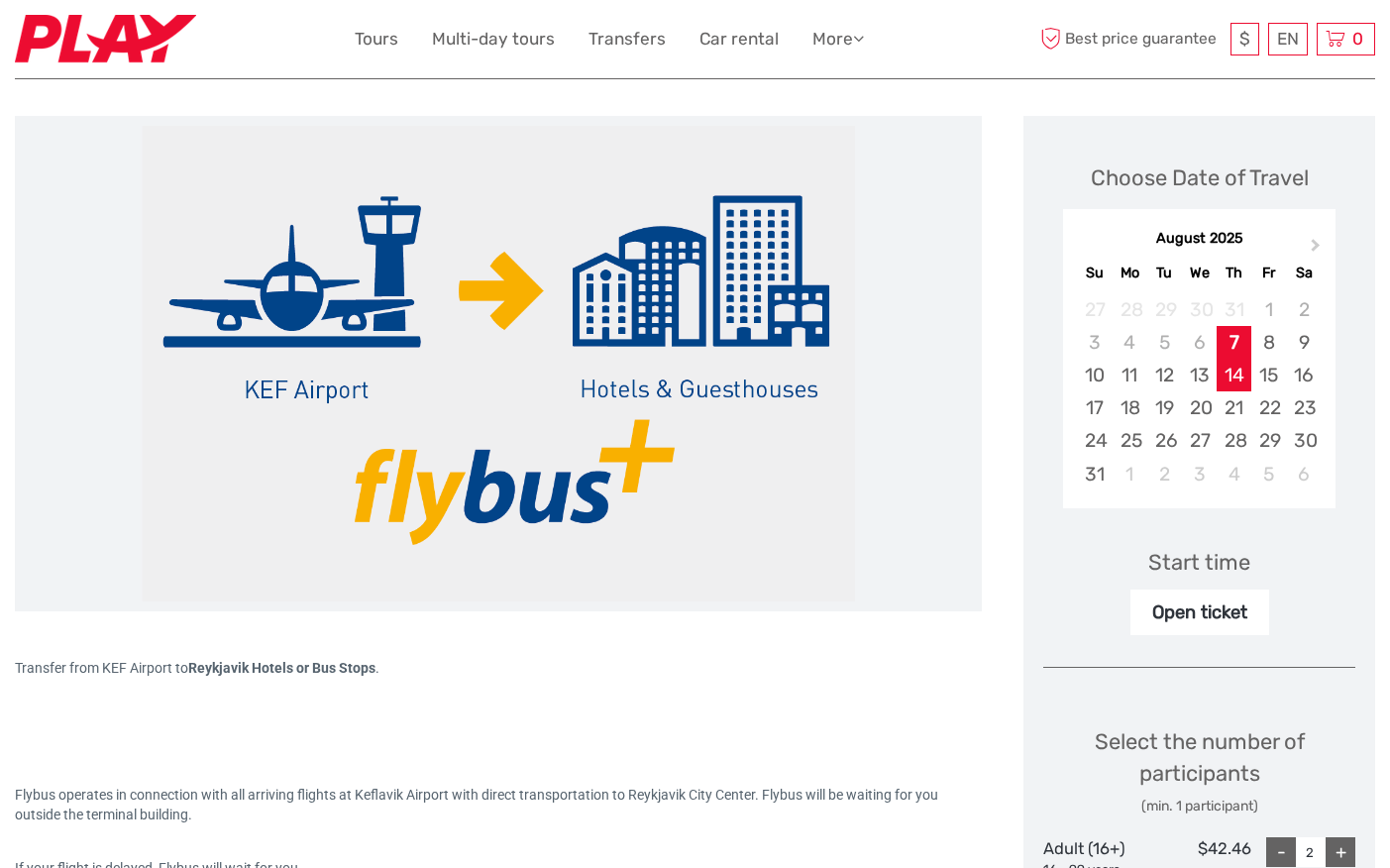 click on "14" at bounding box center (1233, 375) 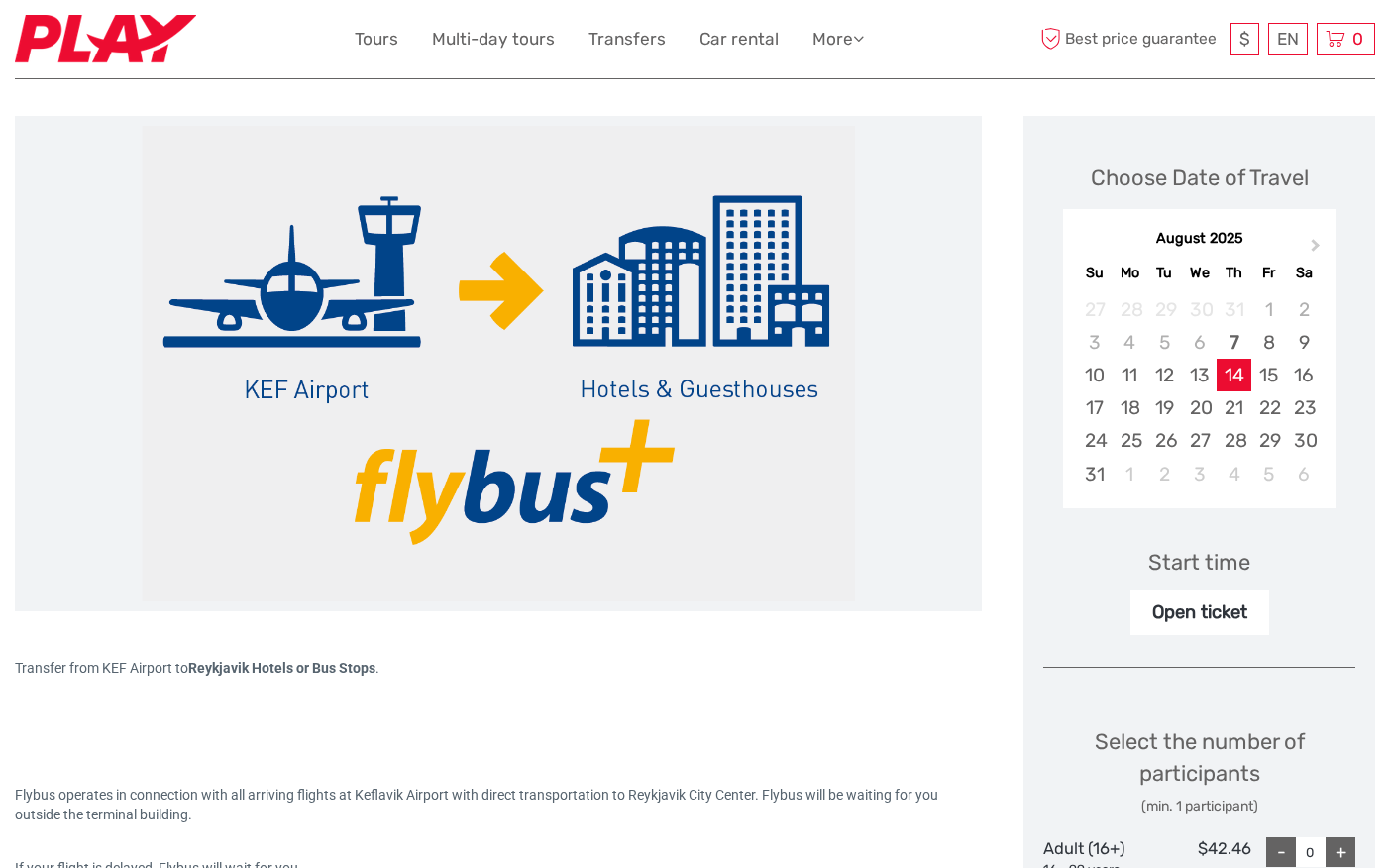click on "Open ticket" at bounding box center (1200, 612) 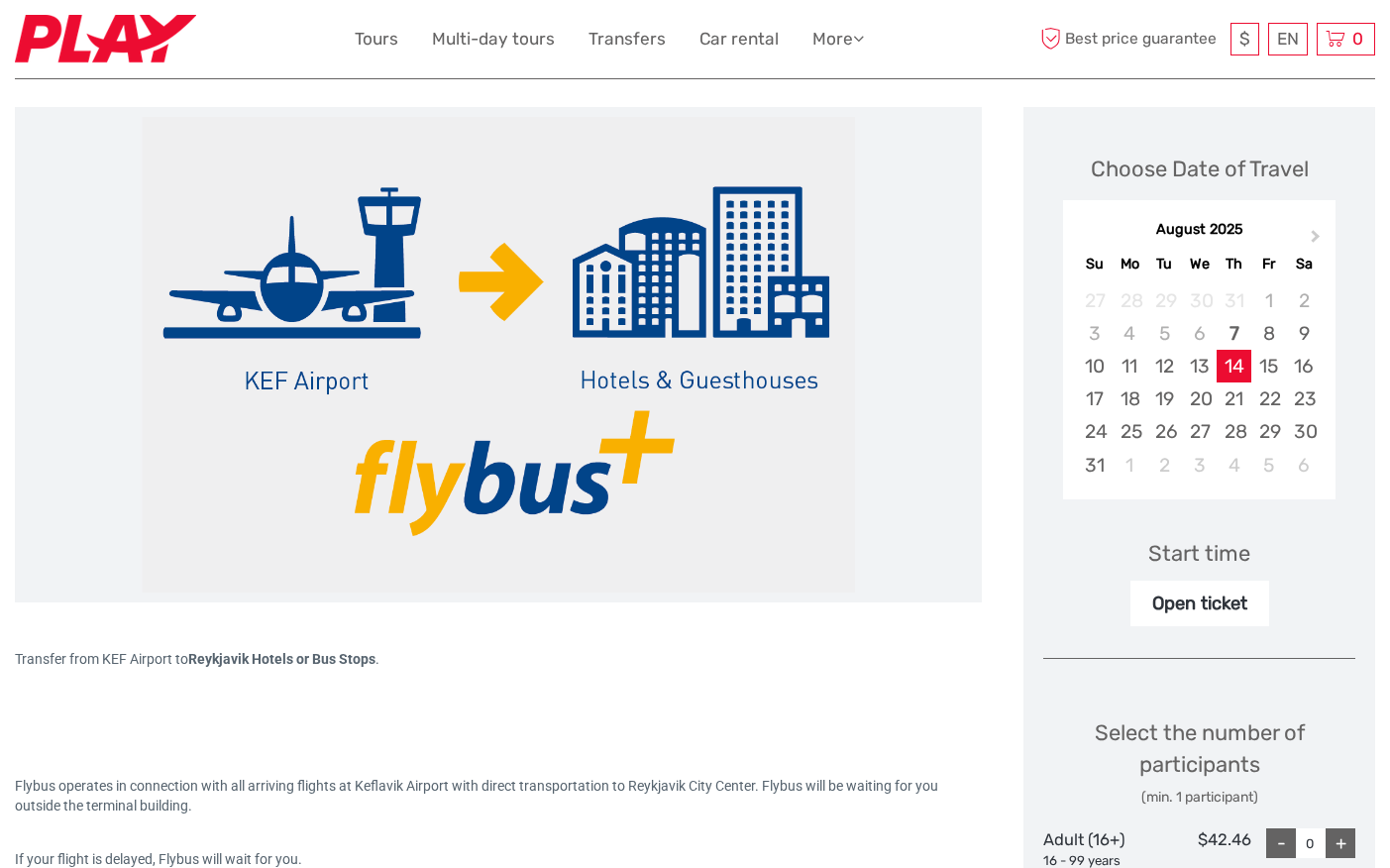 scroll, scrollTop: 200, scrollLeft: 0, axis: vertical 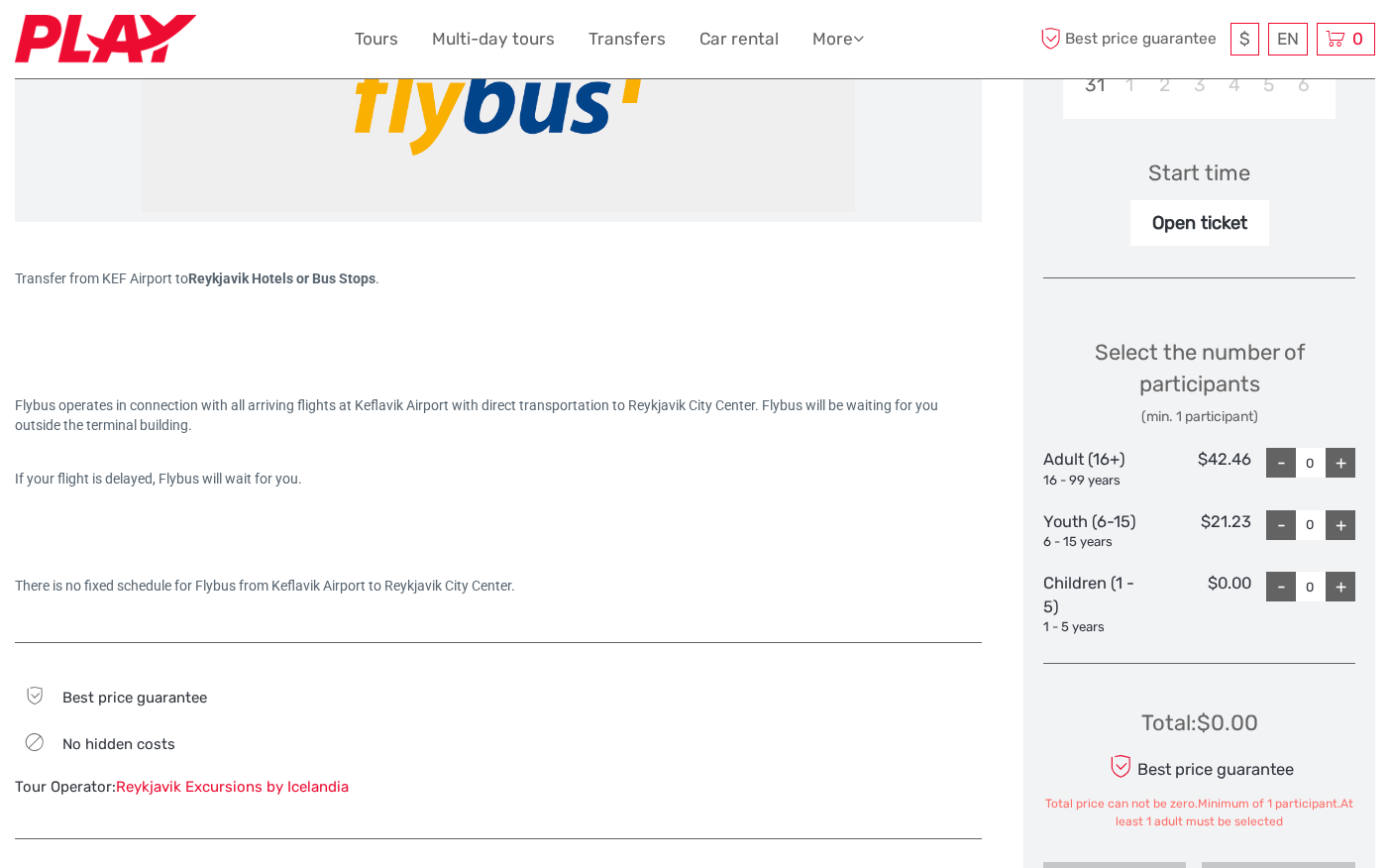click on "+" at bounding box center (1340, 463) 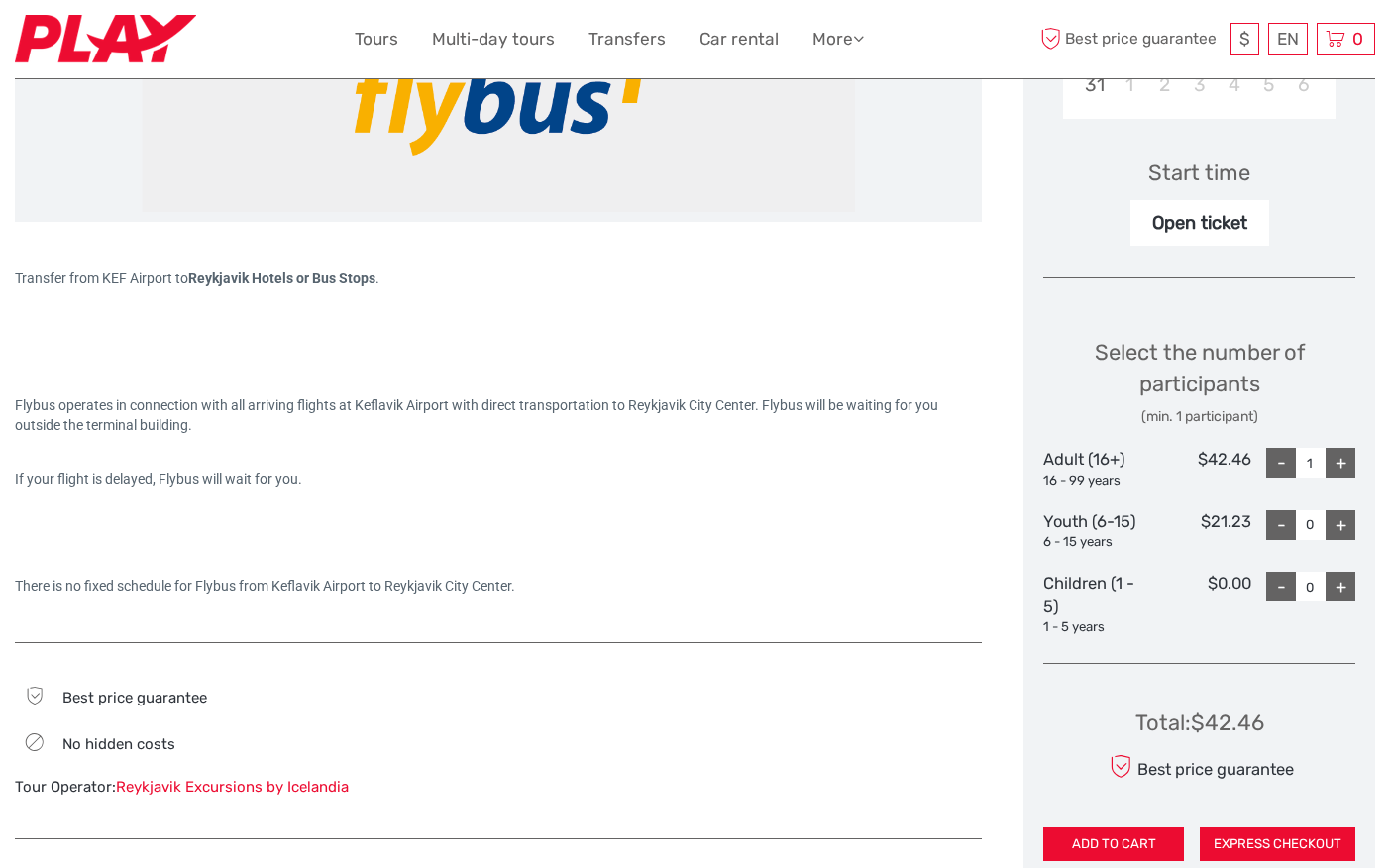 click on "+" at bounding box center [1340, 463] 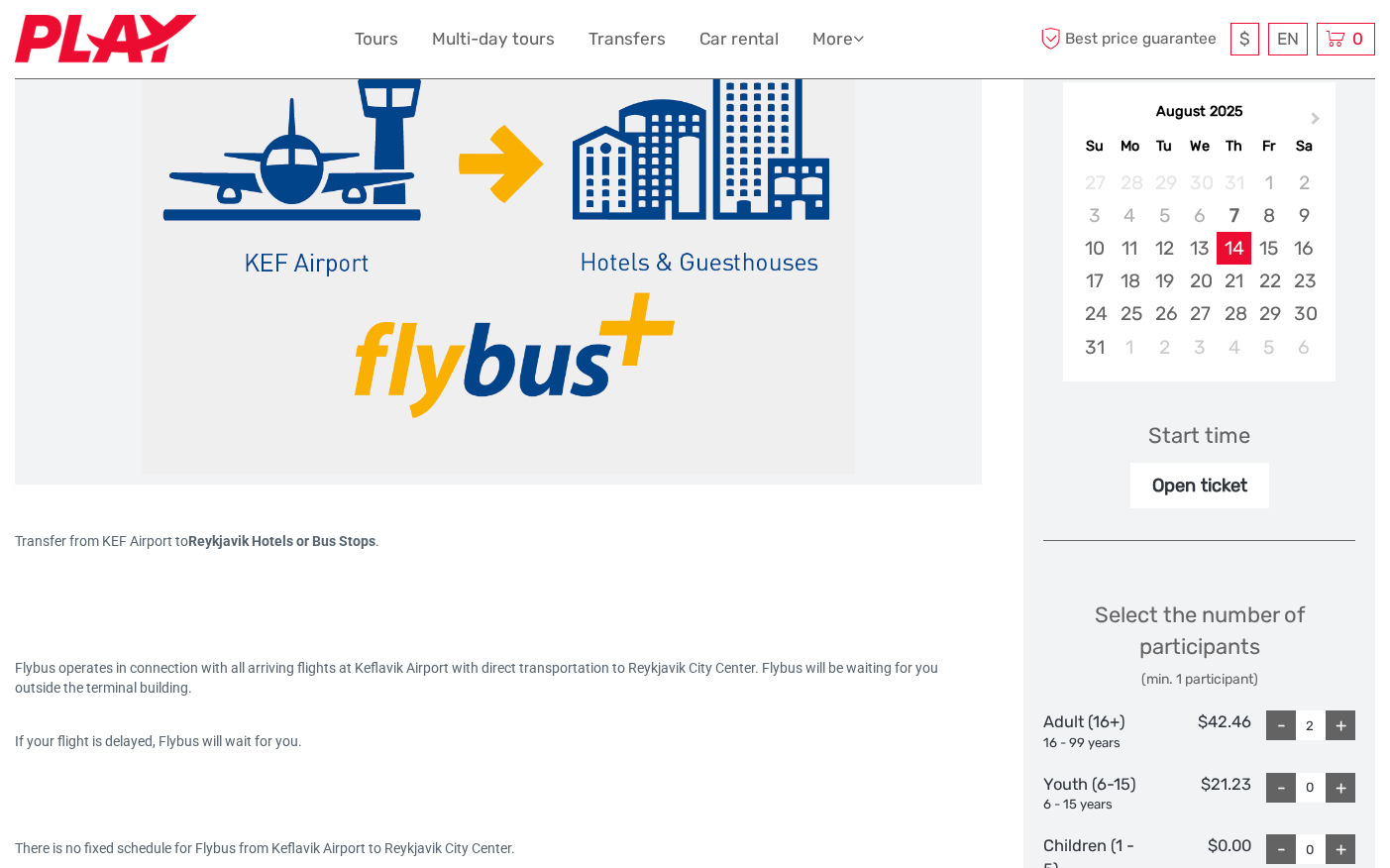 scroll, scrollTop: 0, scrollLeft: 0, axis: both 